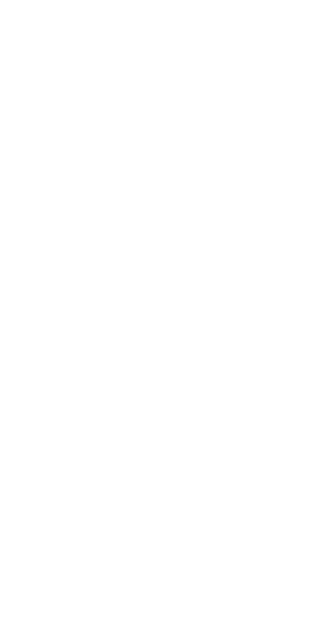 scroll, scrollTop: 0, scrollLeft: 0, axis: both 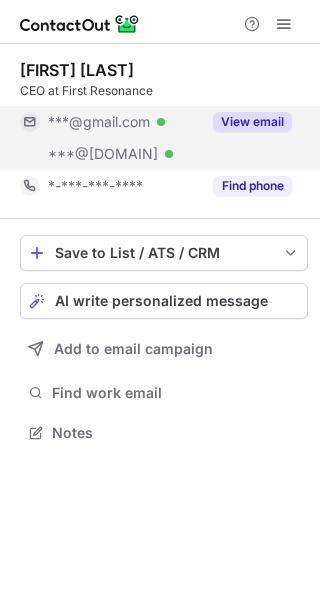 click on "View email" at bounding box center (252, 122) 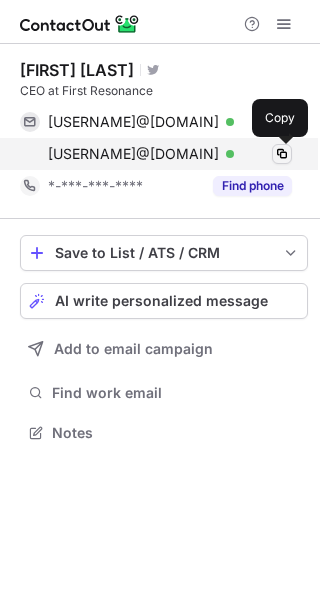 click at bounding box center [282, 154] 